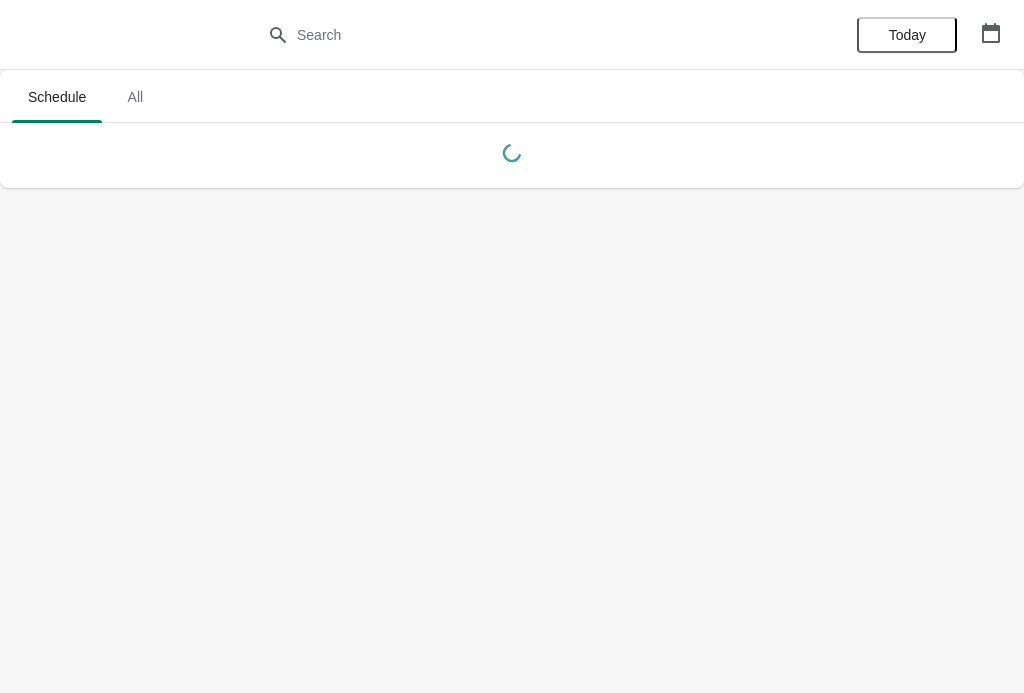 scroll, scrollTop: 0, scrollLeft: 0, axis: both 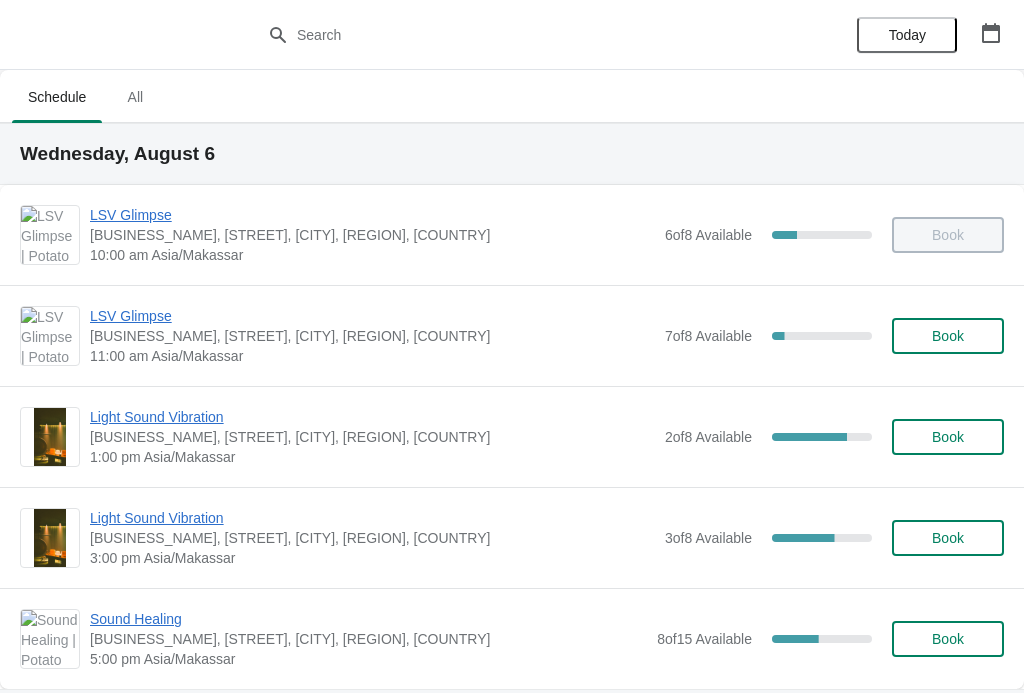 click on "LSV Glimpse" at bounding box center (372, 316) 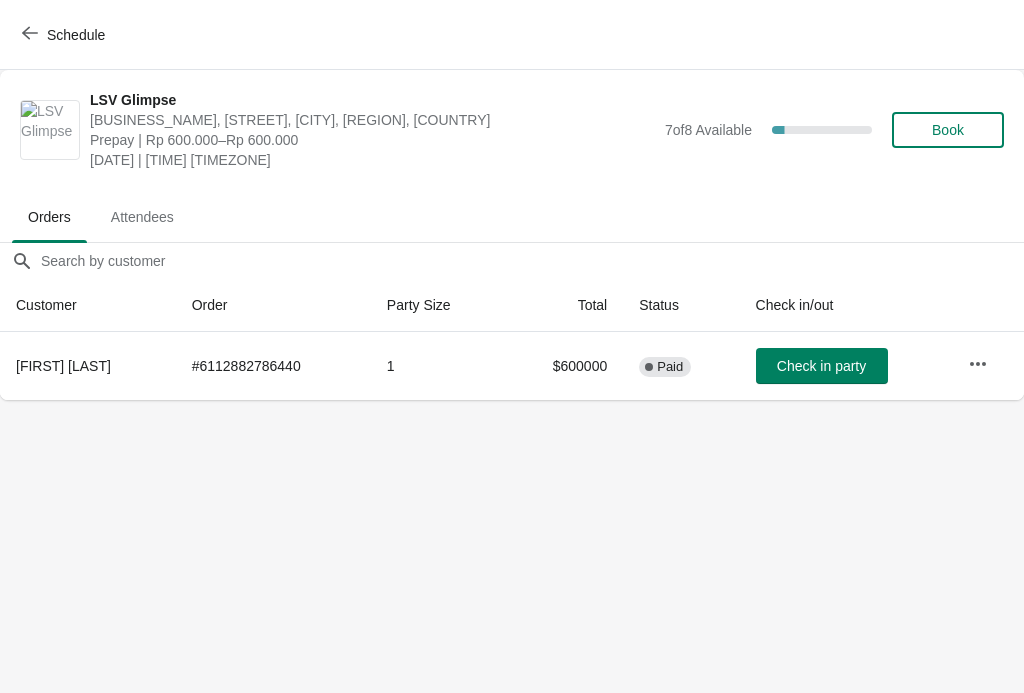 click on "Check in party" at bounding box center (821, 366) 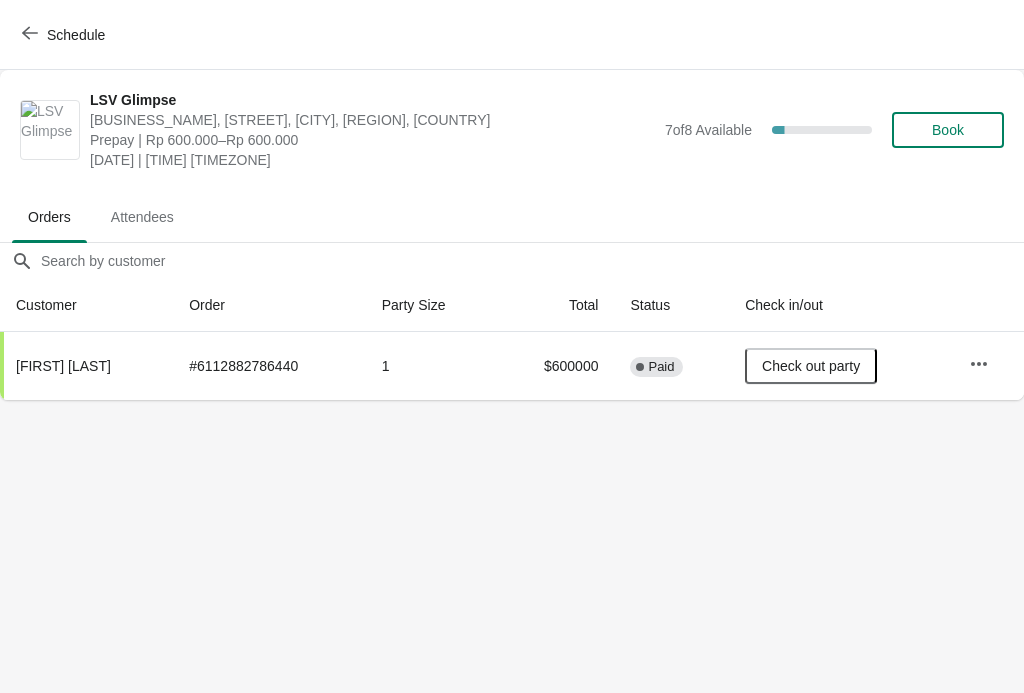 click on "Schedule" at bounding box center (65, 34) 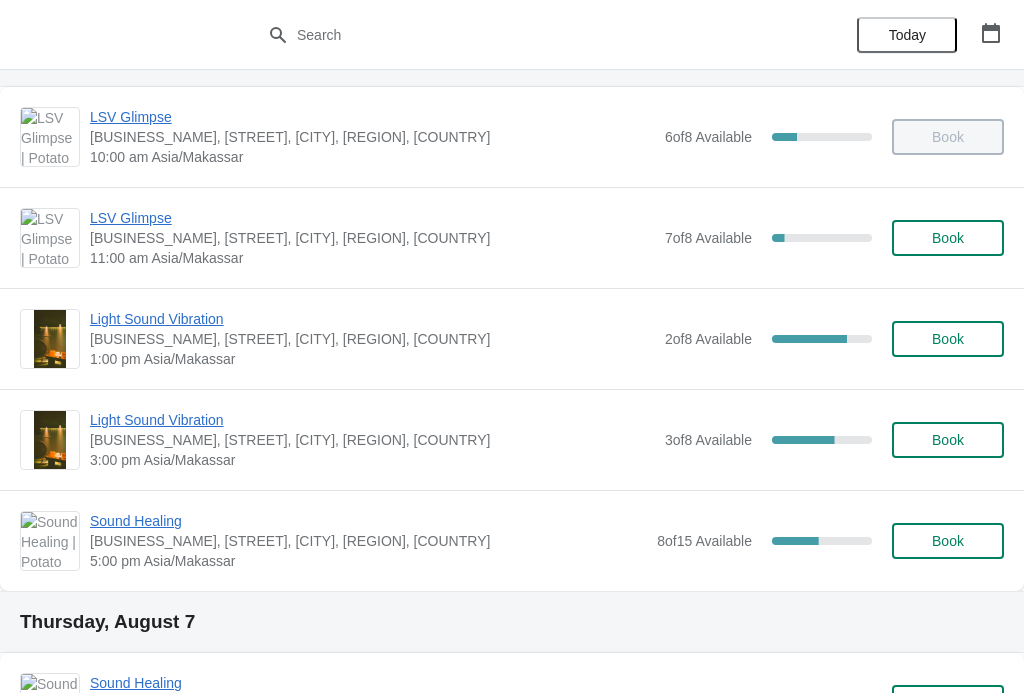 scroll, scrollTop: 101, scrollLeft: 0, axis: vertical 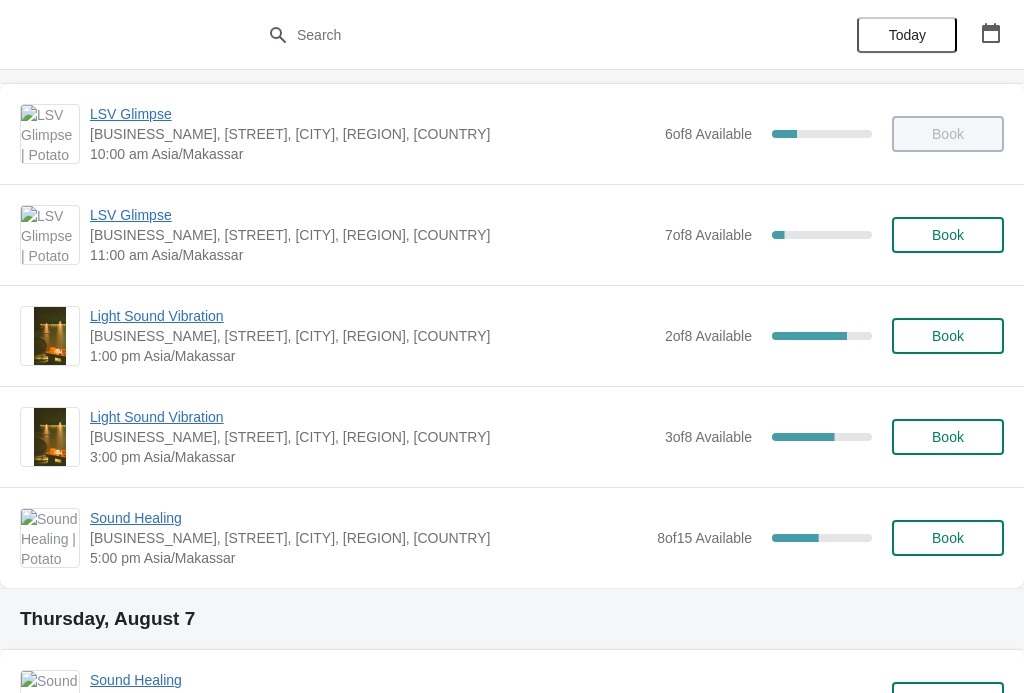 click on "Light Sound Vibration" at bounding box center (372, 316) 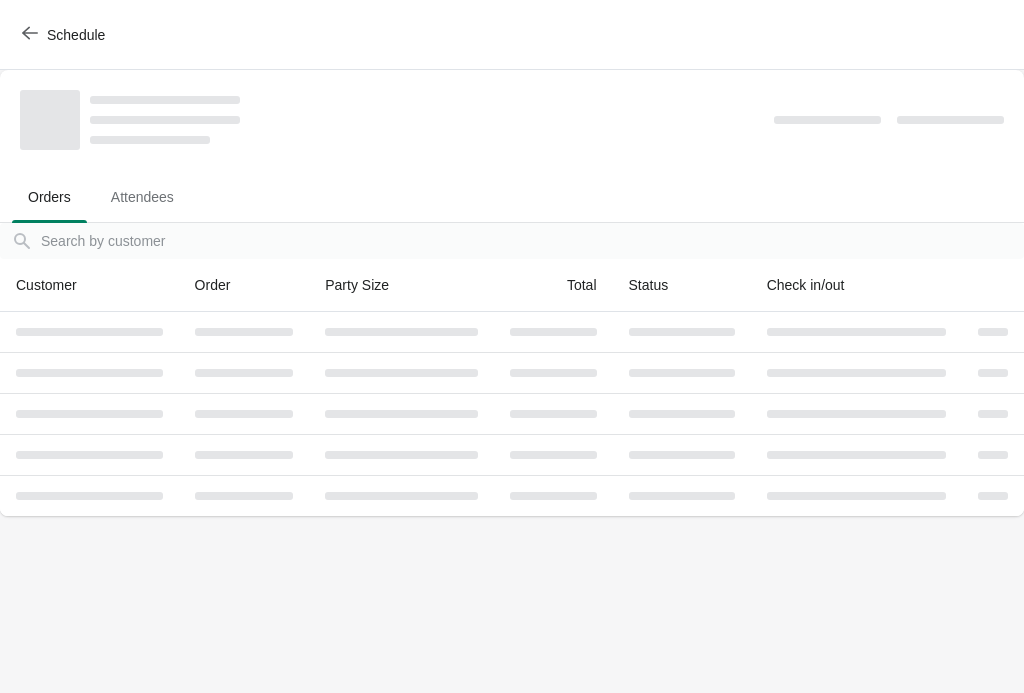 scroll, scrollTop: 0, scrollLeft: 0, axis: both 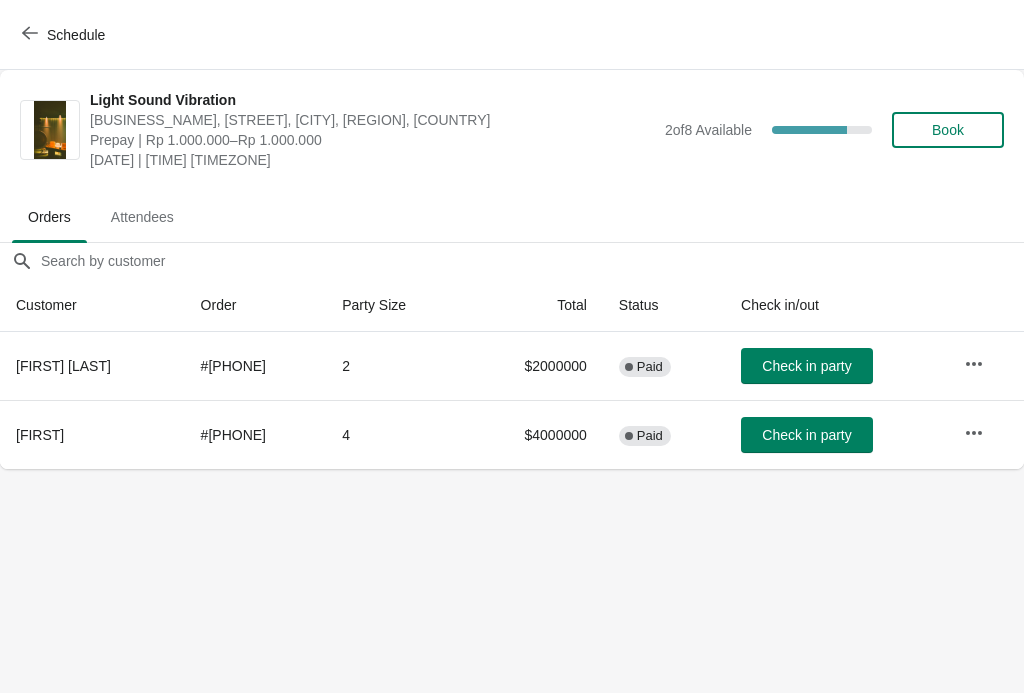 click on "Book" at bounding box center [948, 130] 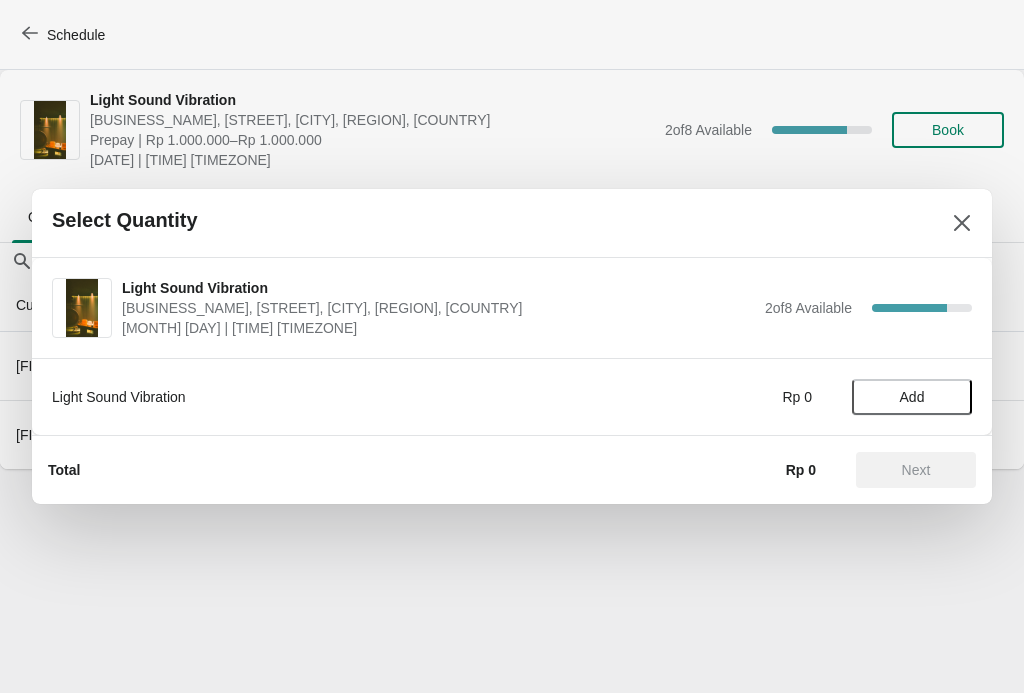 click on "Add" at bounding box center (912, 397) 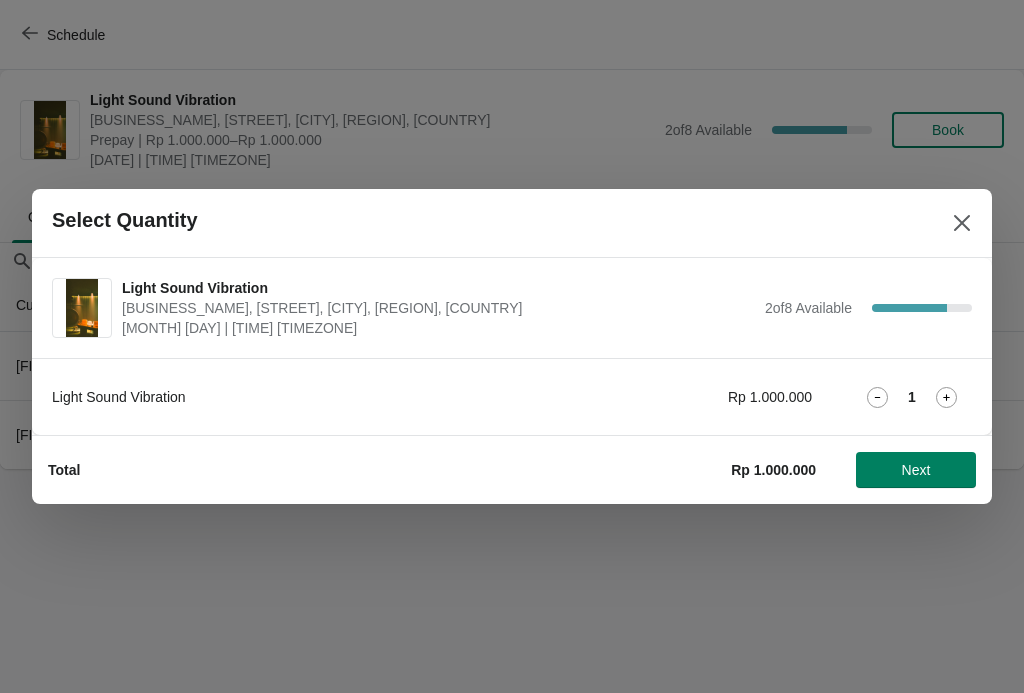 click on "Next" at bounding box center (916, 470) 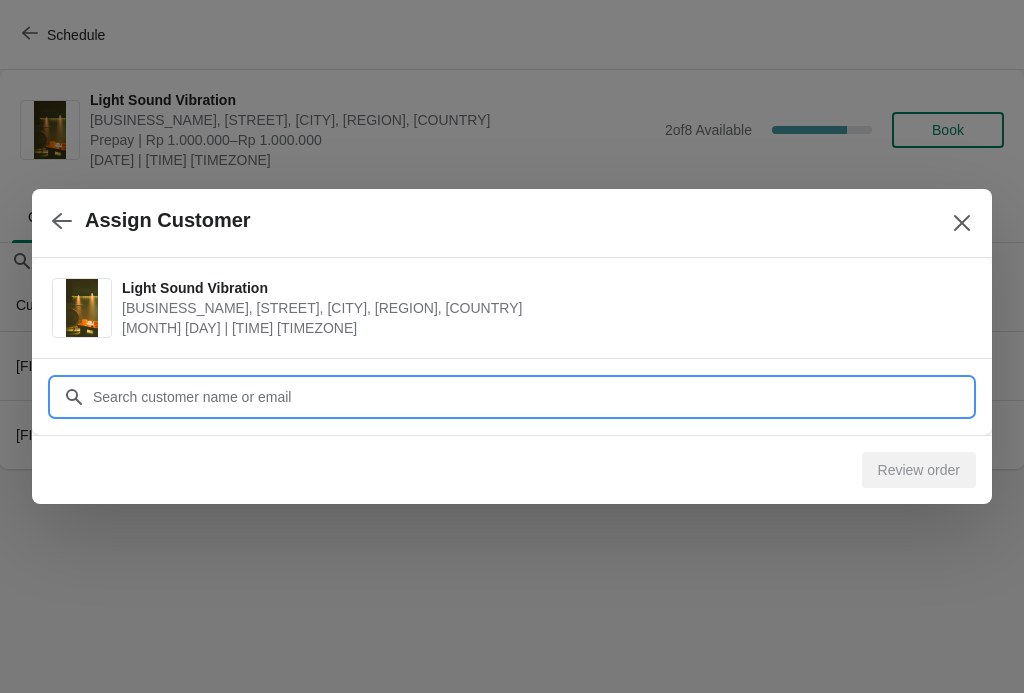 click on "Customer" at bounding box center [532, 397] 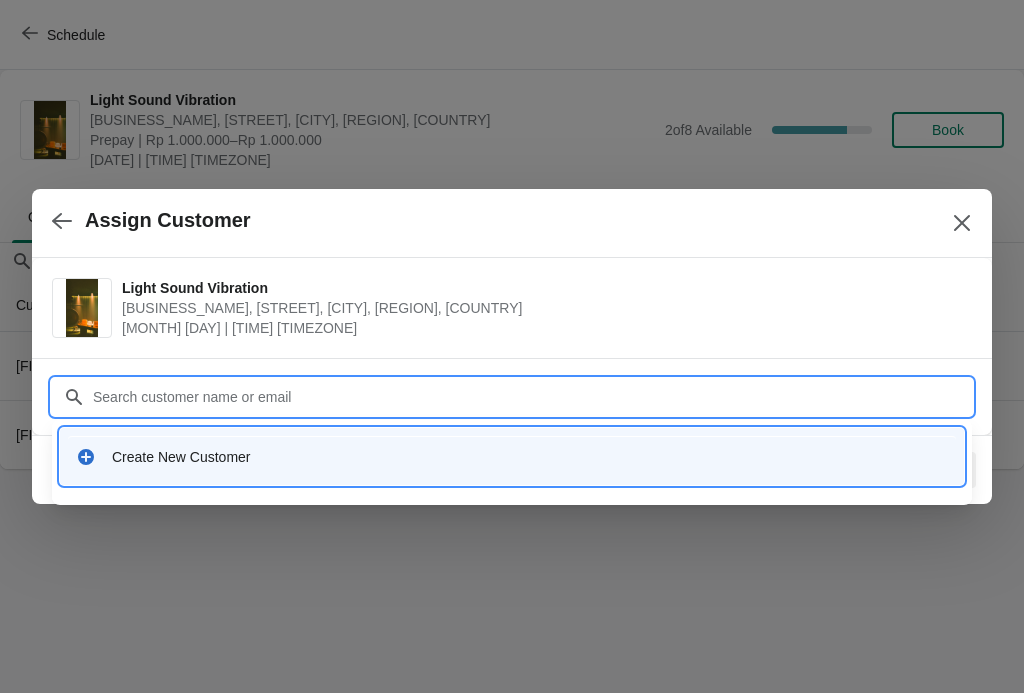 click on "Create New Customer" at bounding box center [512, 456] 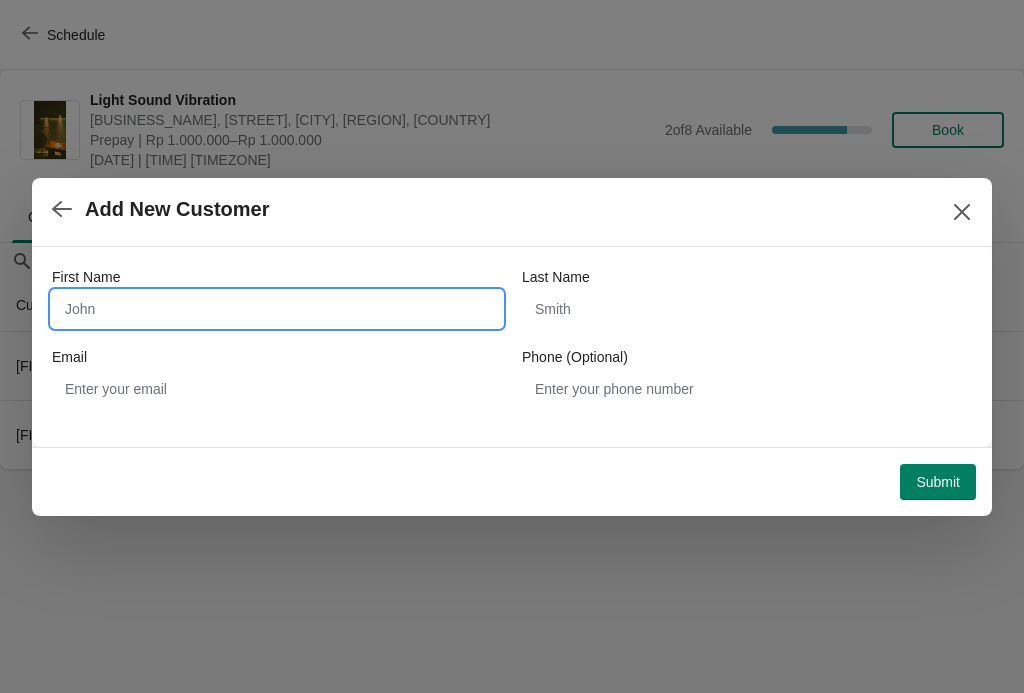click on "First Name" at bounding box center [277, 309] 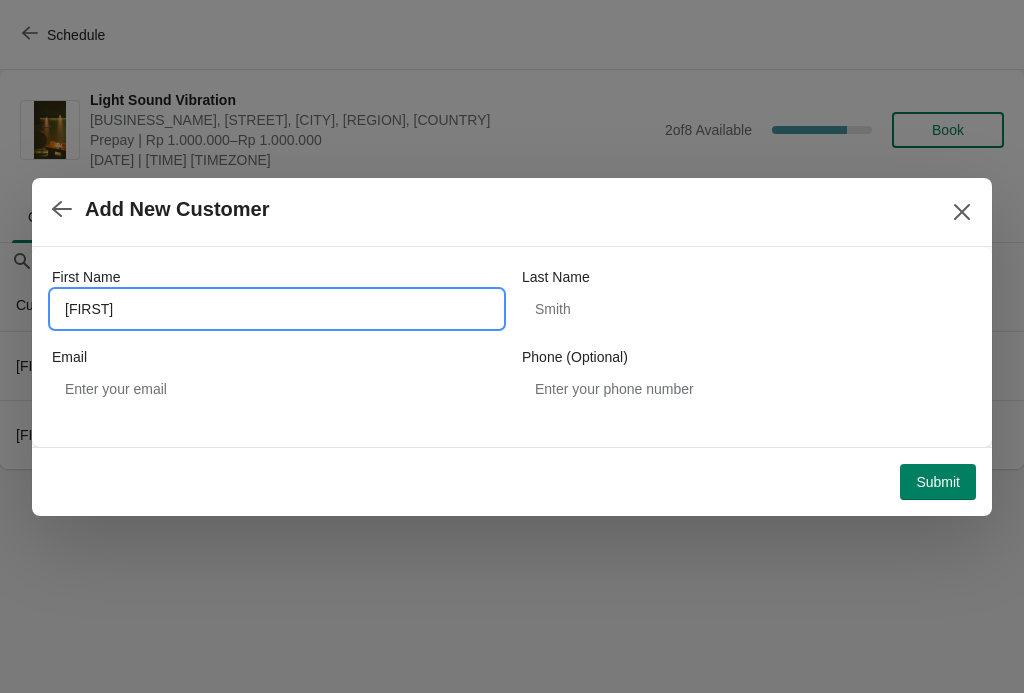 type on "[FIRST]" 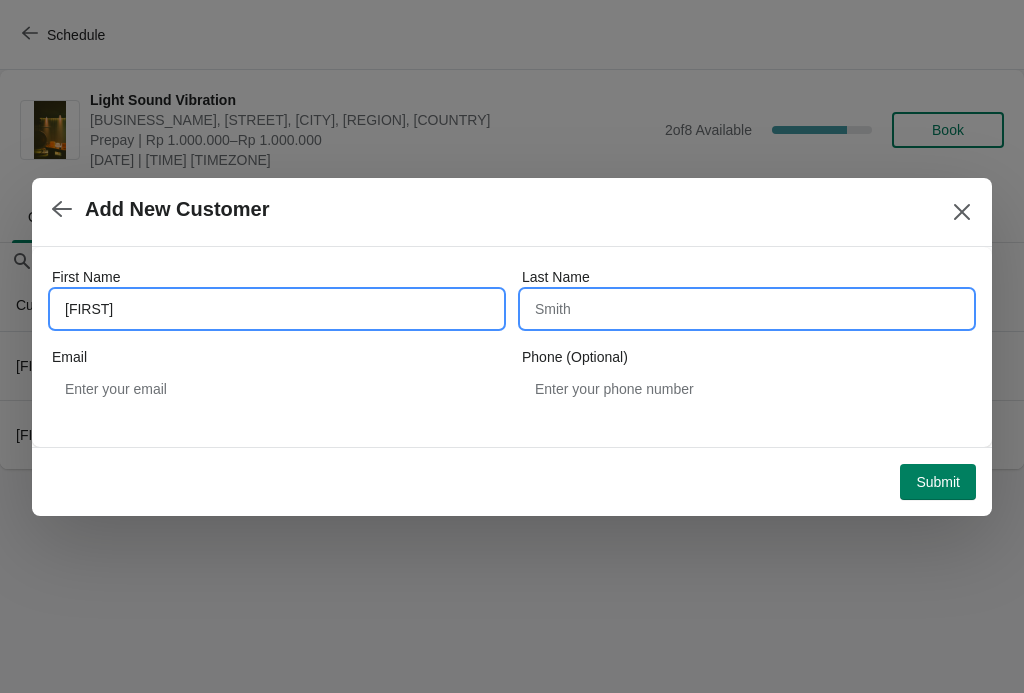 click on "Last Name" at bounding box center [747, 309] 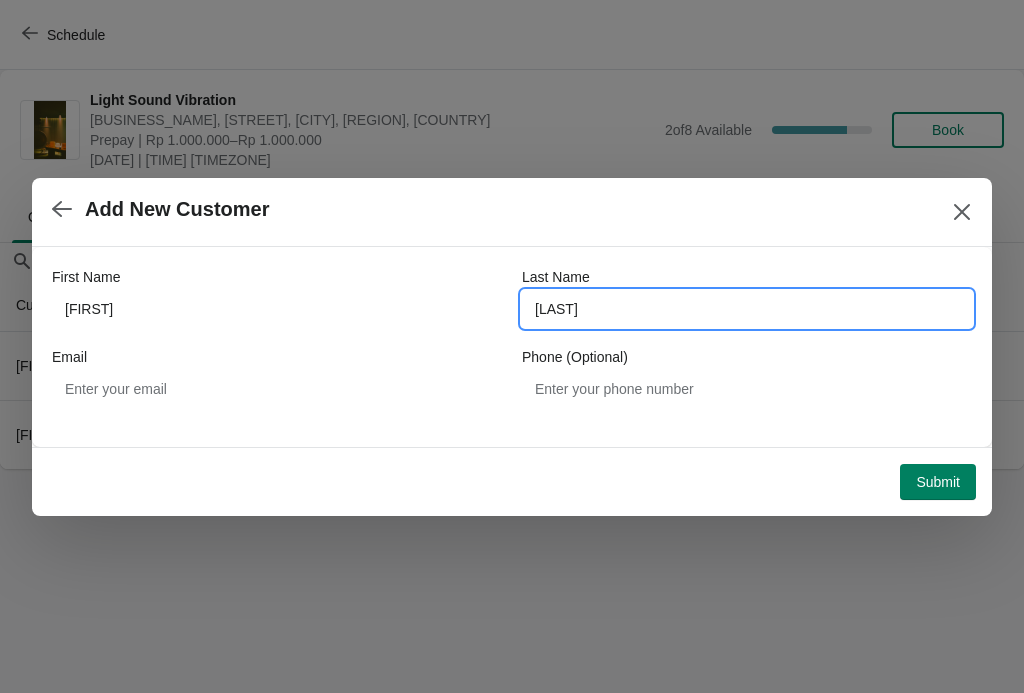 type on "[LAST]" 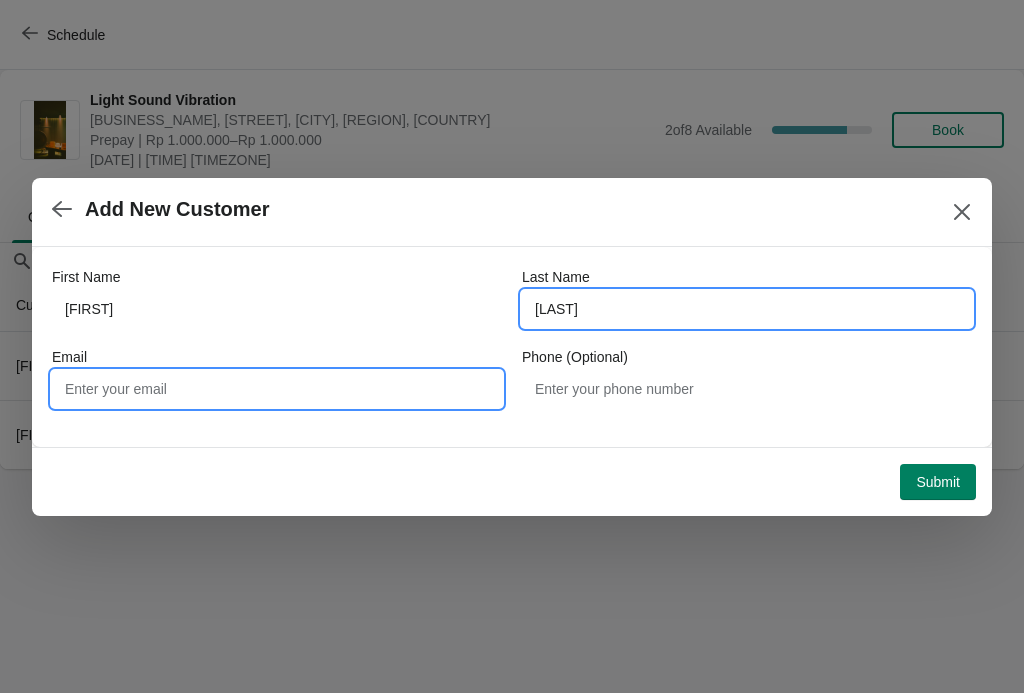 click on "Email" at bounding box center [277, 389] 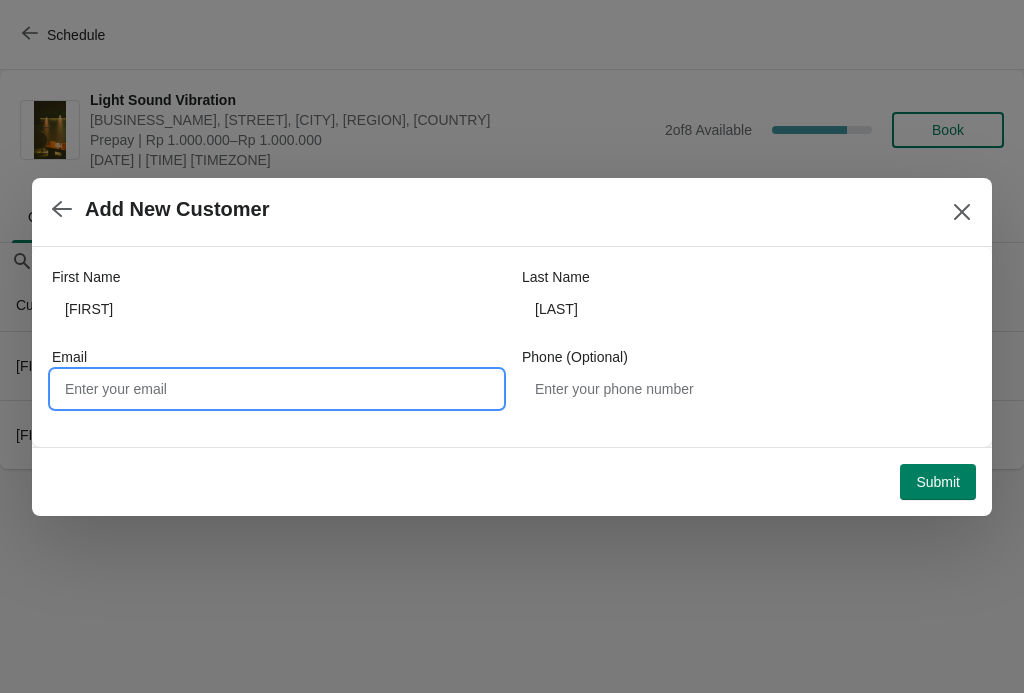 type on "V" 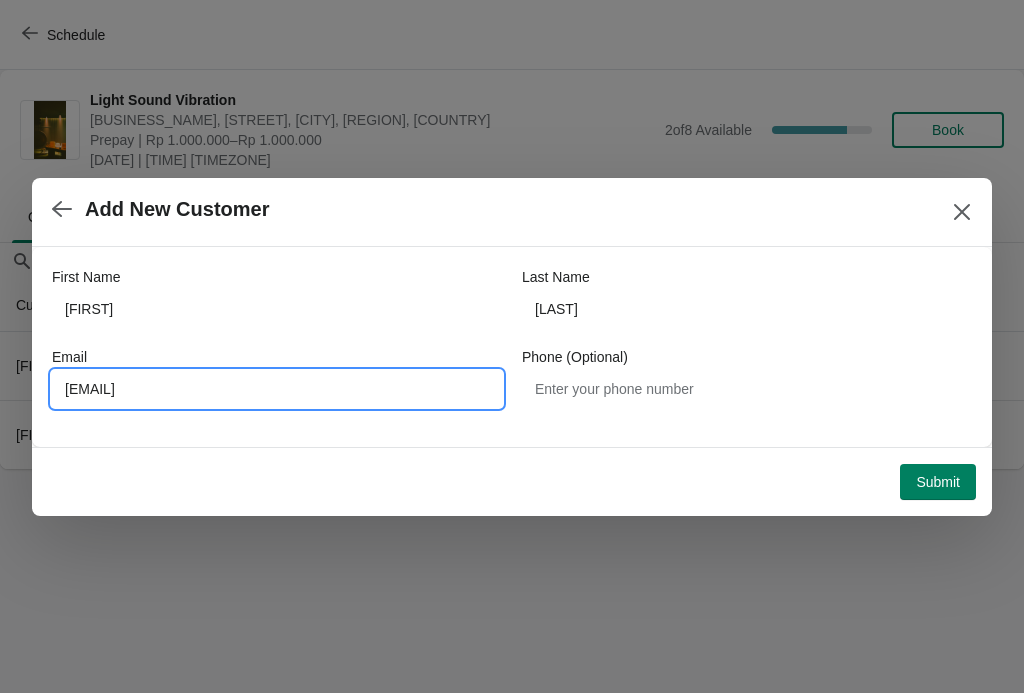type on "[EMAIL]" 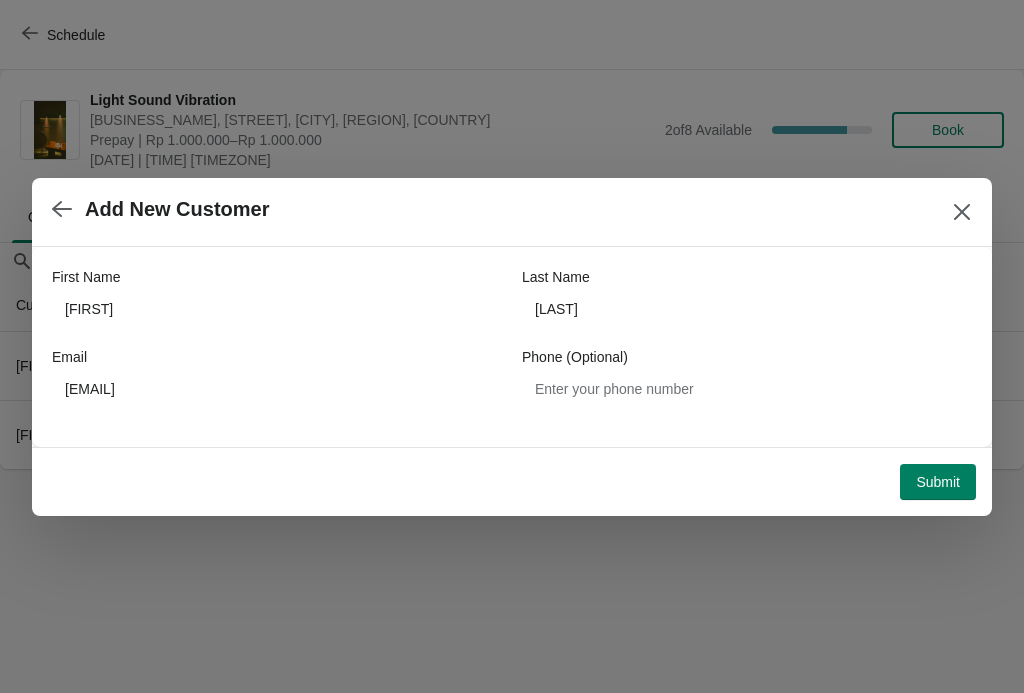 click on "Submit" at bounding box center (938, 482) 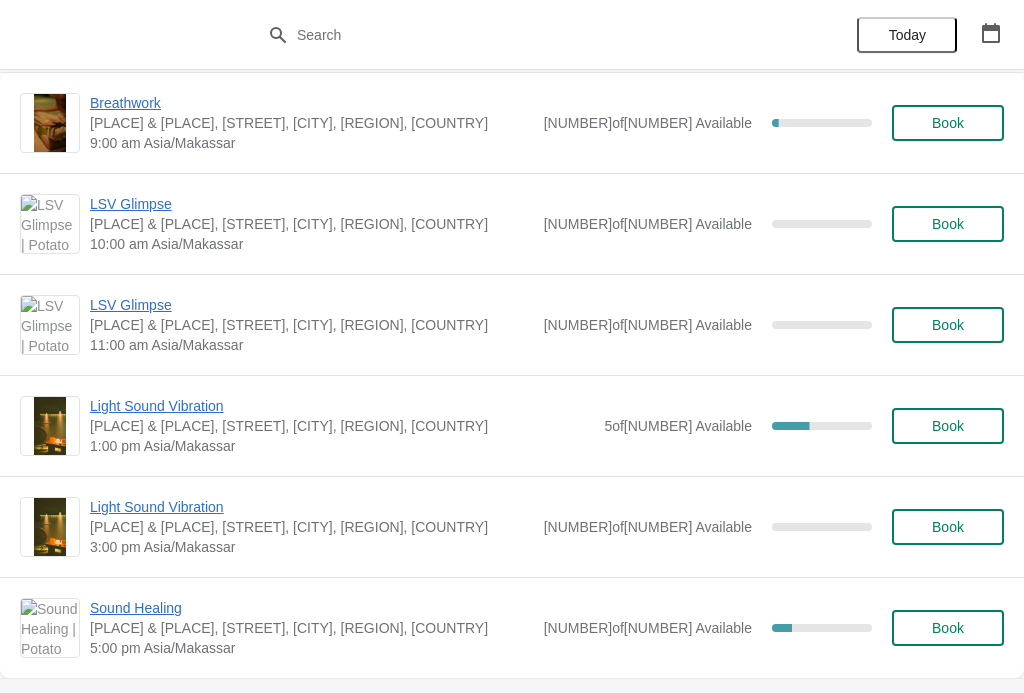 scroll, scrollTop: 1248, scrollLeft: 0, axis: vertical 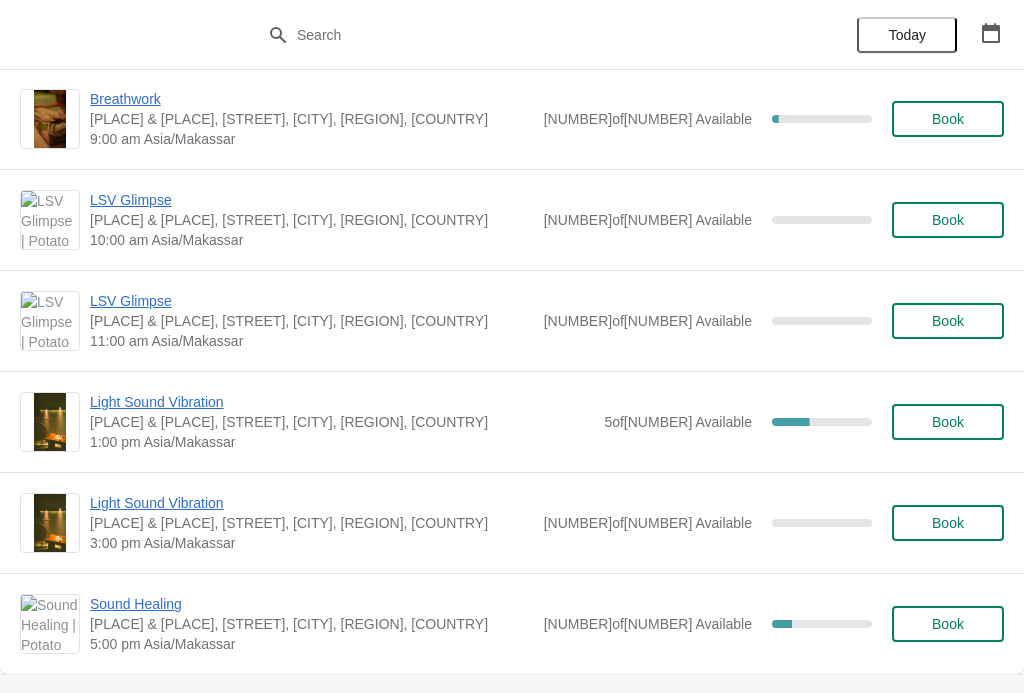 click on "Book" at bounding box center (948, 523) 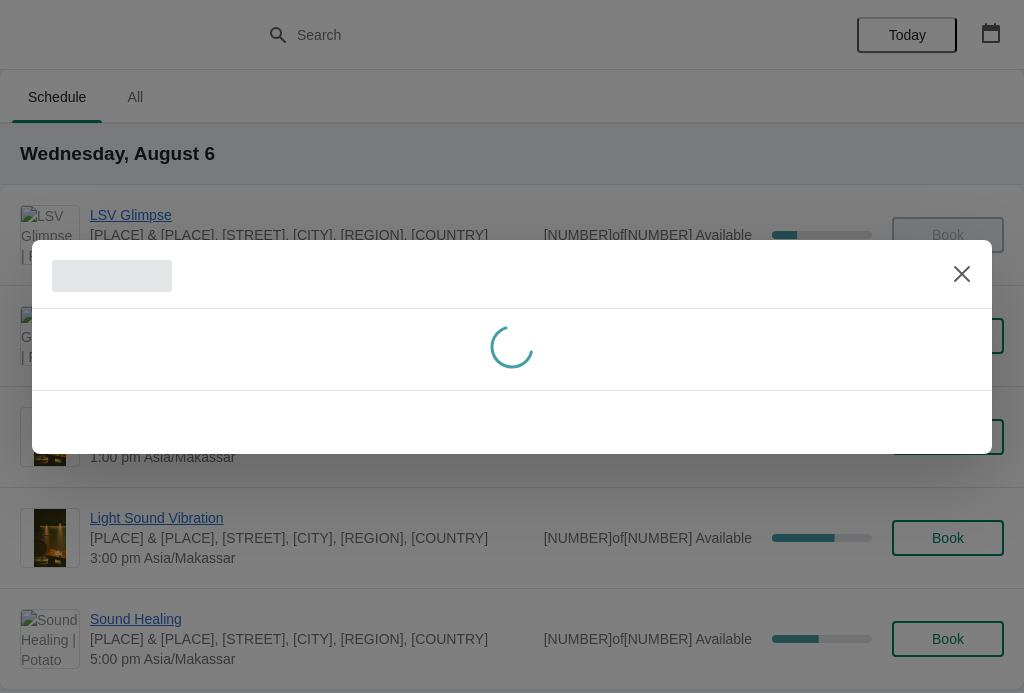 scroll, scrollTop: 0, scrollLeft: 0, axis: both 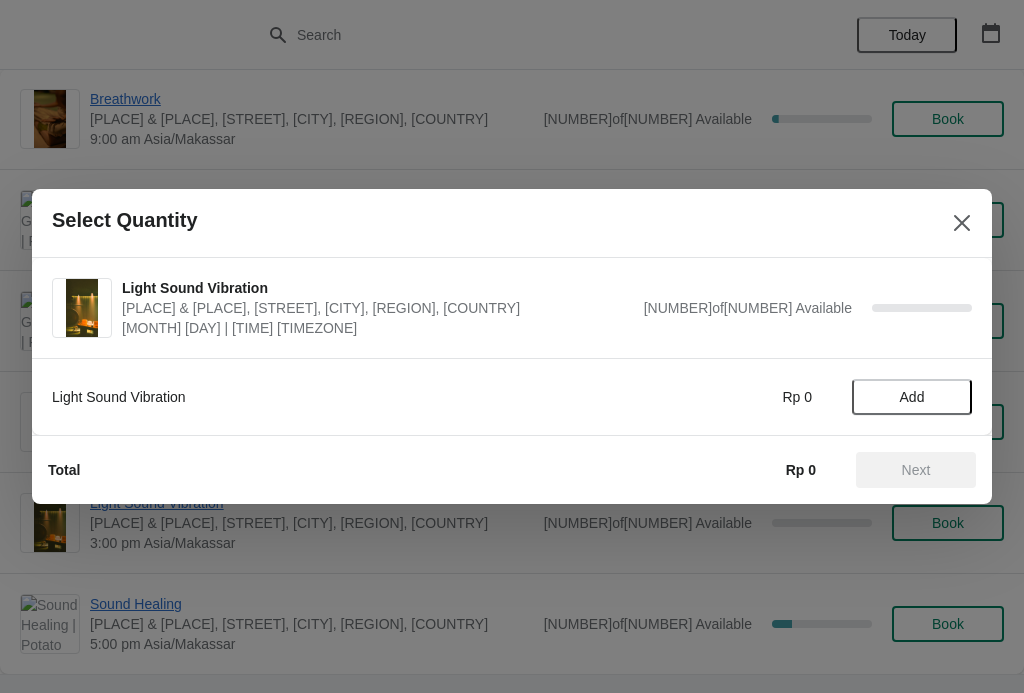 click on "Add" at bounding box center [912, 397] 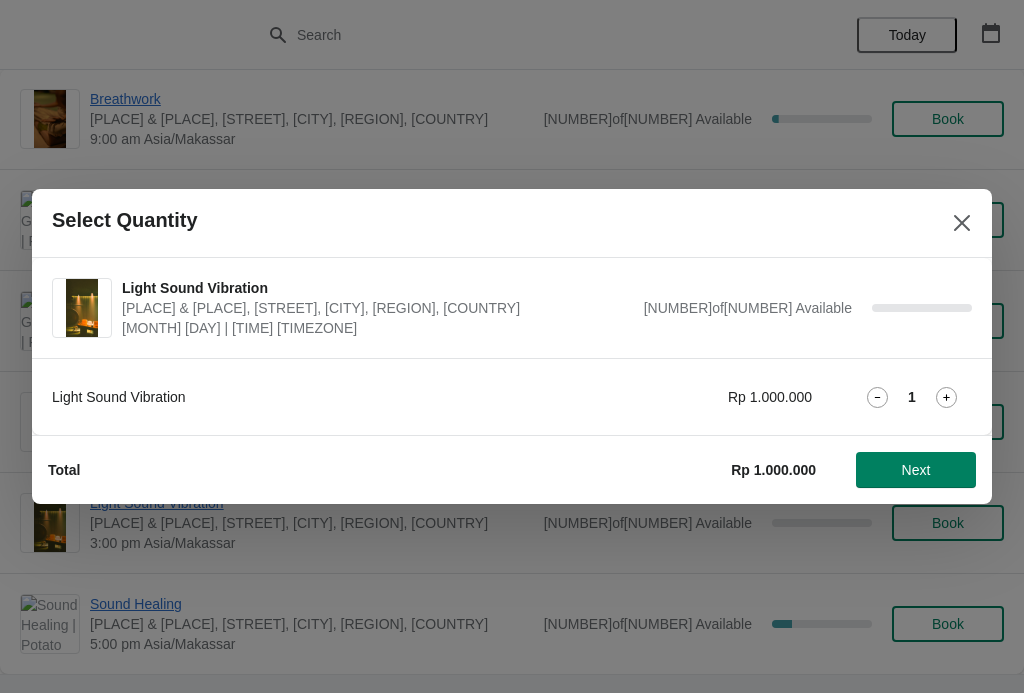 click on "Total Rp 1.000.000 Next" at bounding box center [504, 462] 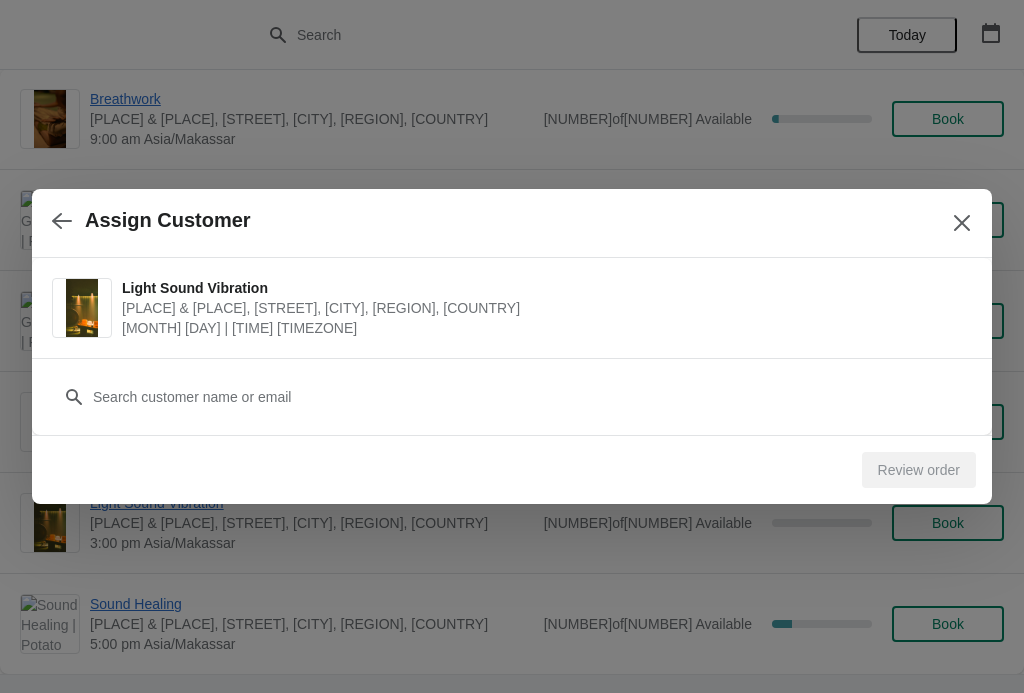 click on "Review order" at bounding box center [919, 470] 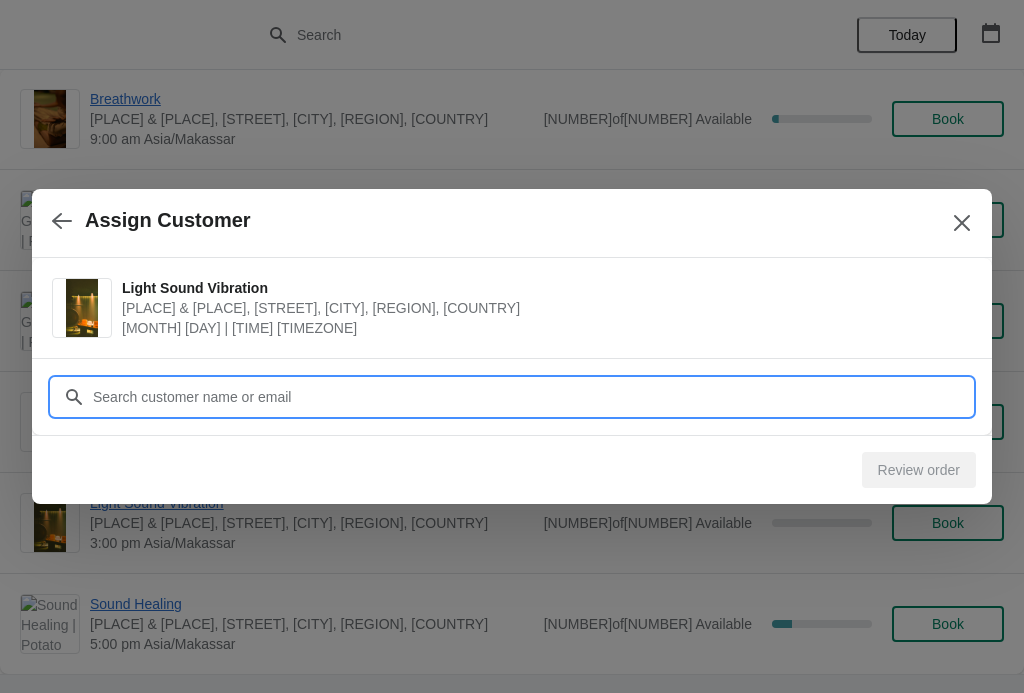 click on "Customer" at bounding box center [532, 397] 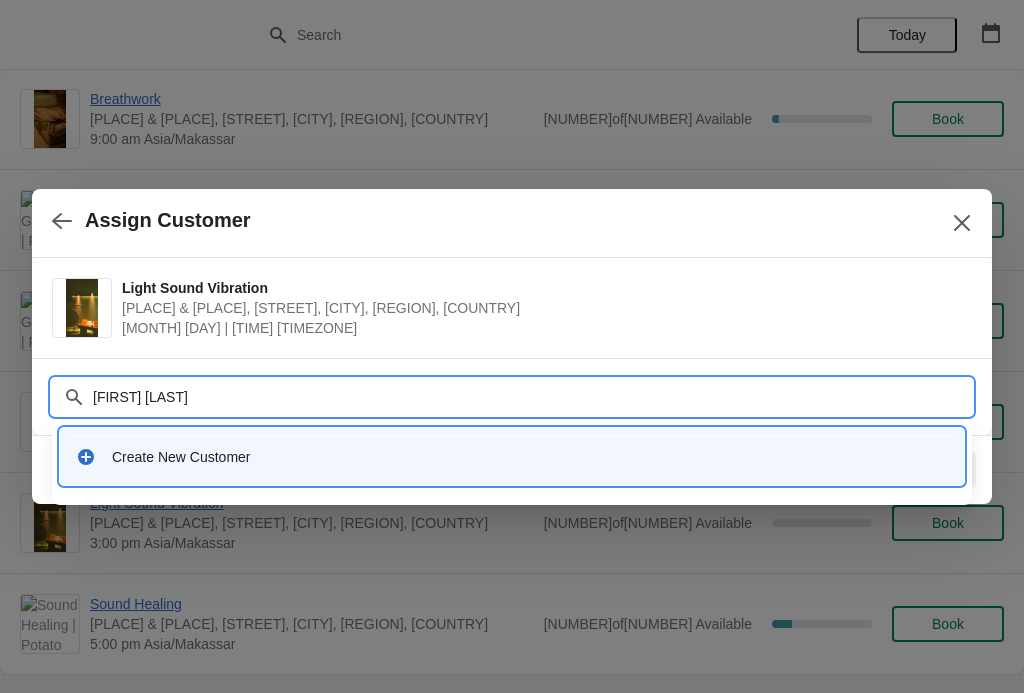 type on "[FIRST] [LAST]" 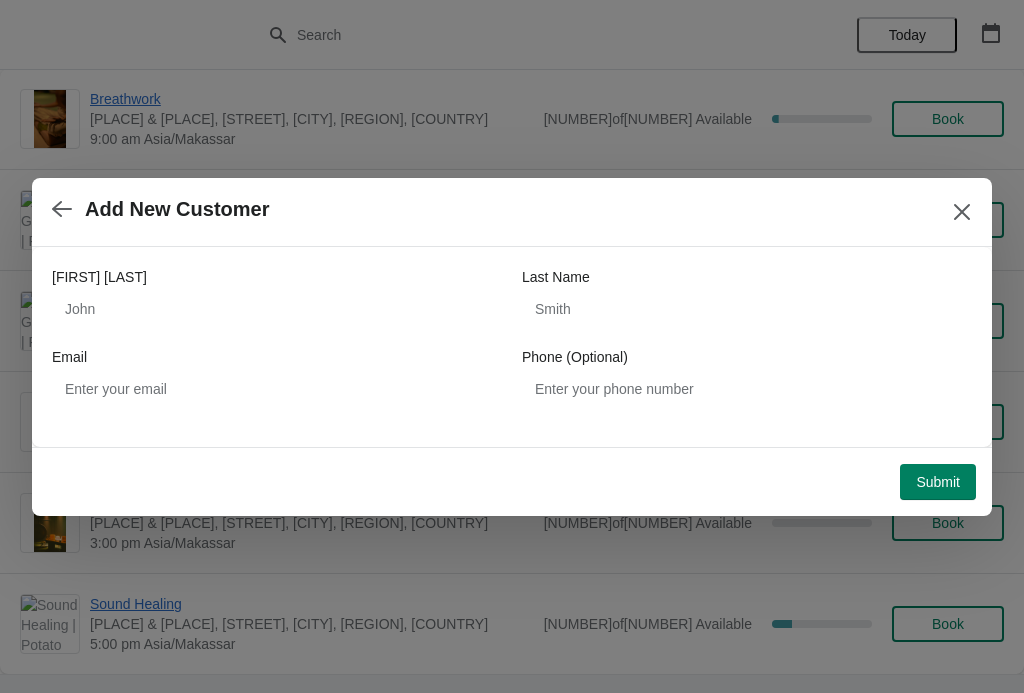 click on "[FIRST] [LAST]" at bounding box center (99, 277) 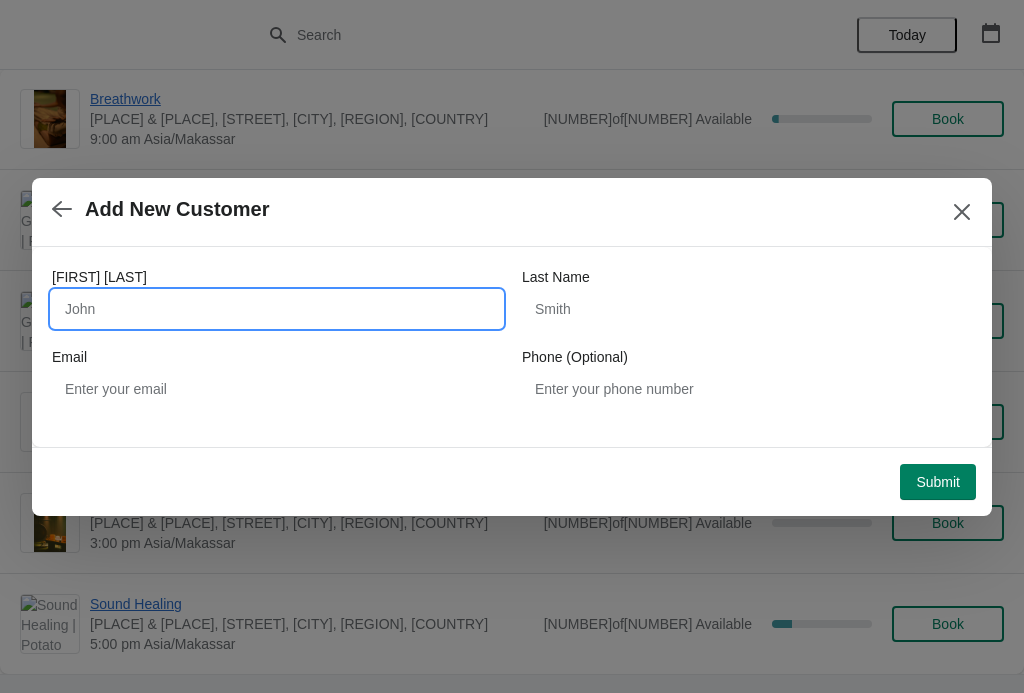 click 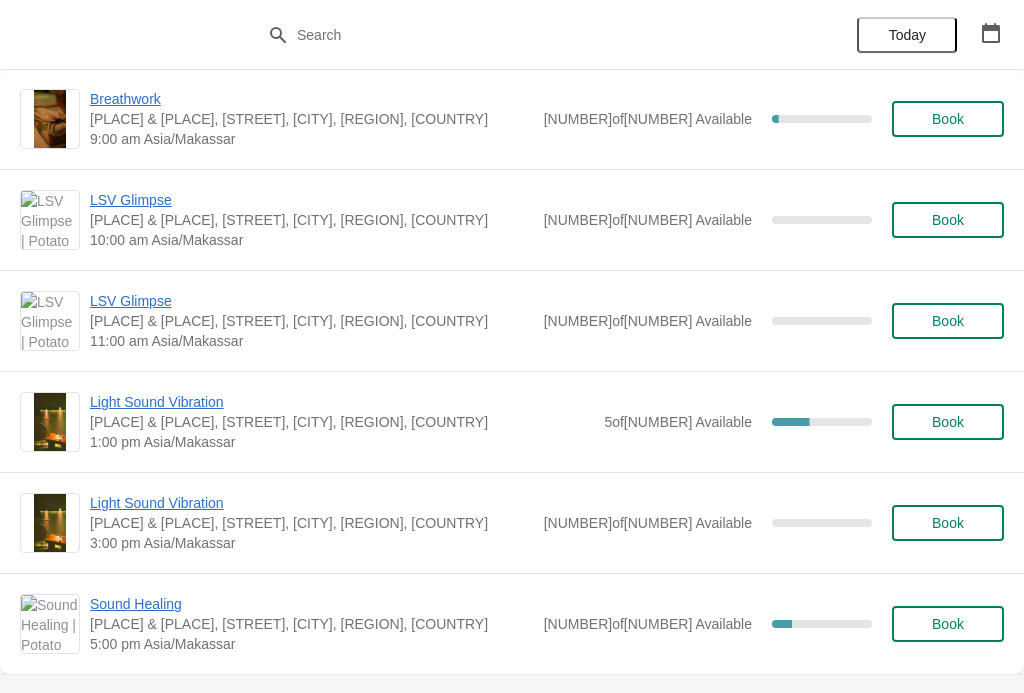click on "Book" at bounding box center (948, 523) 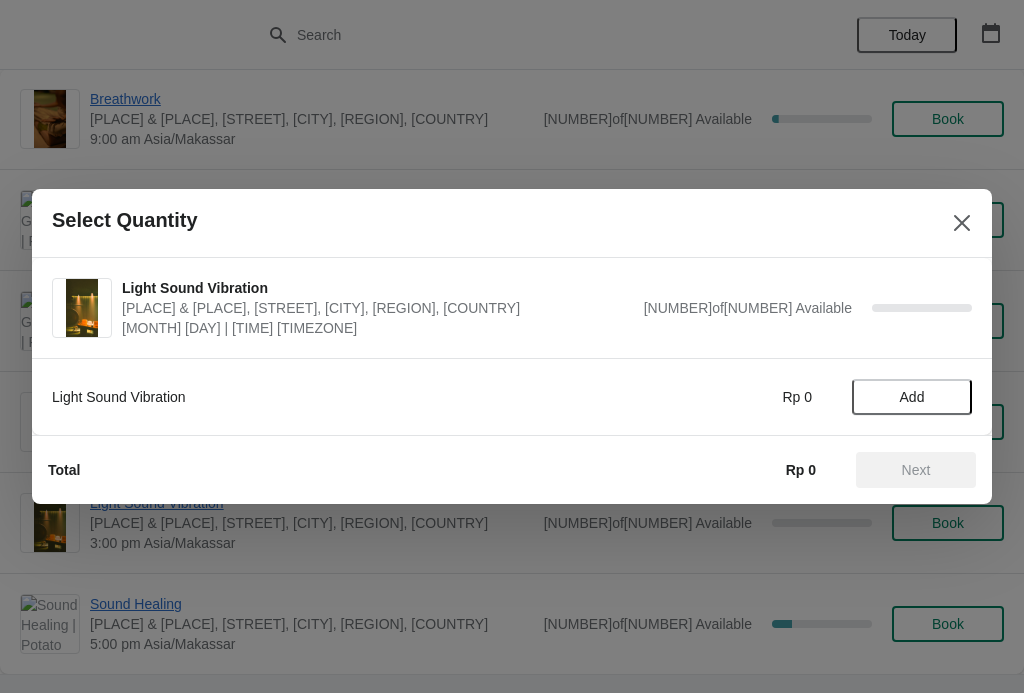 click on "Add" at bounding box center [912, 397] 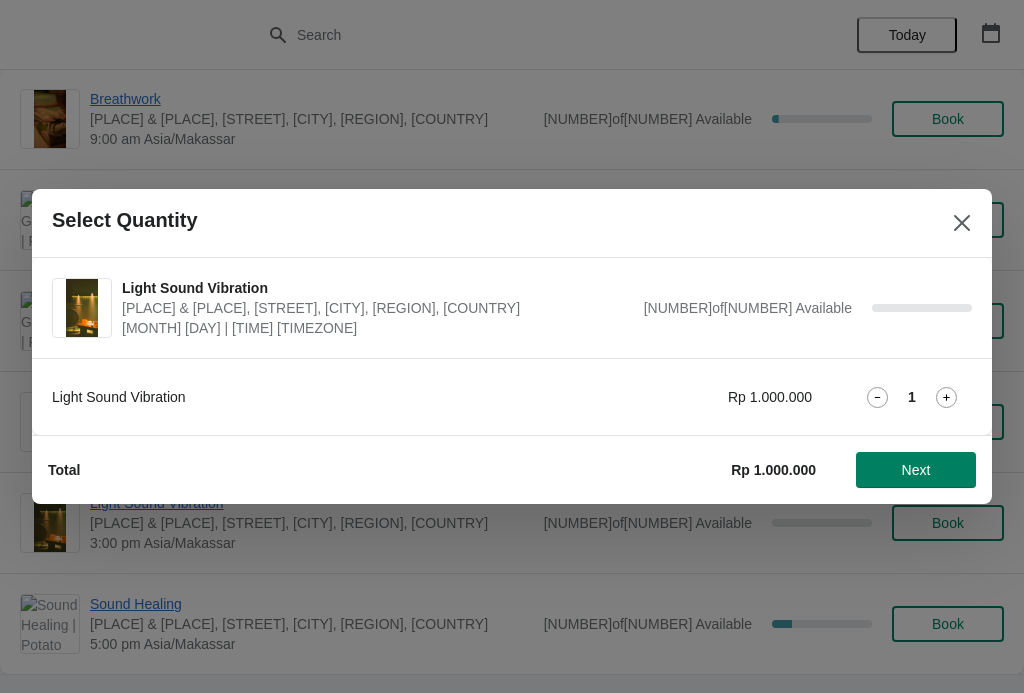 click on "Next" at bounding box center [916, 470] 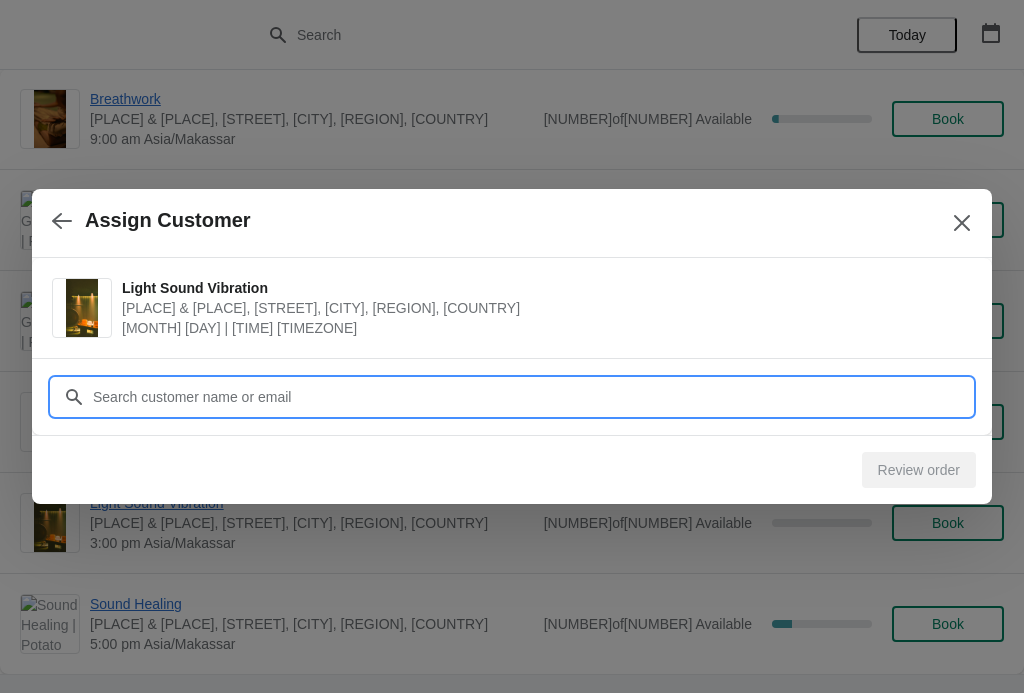 click on "Customer" at bounding box center (532, 397) 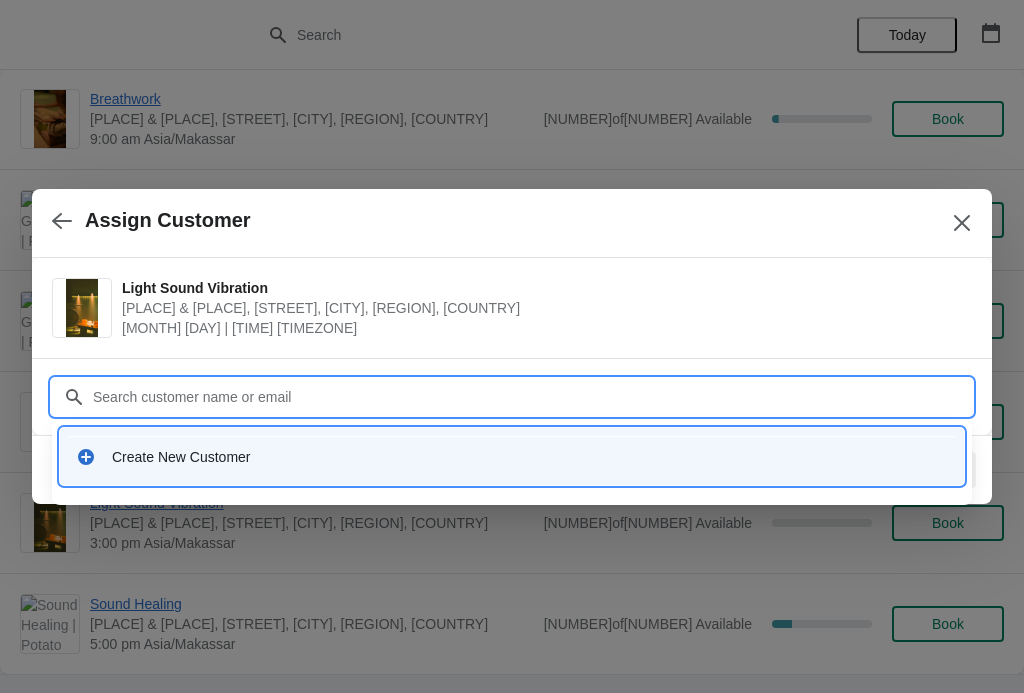 click on "Create New Customer" at bounding box center [530, 457] 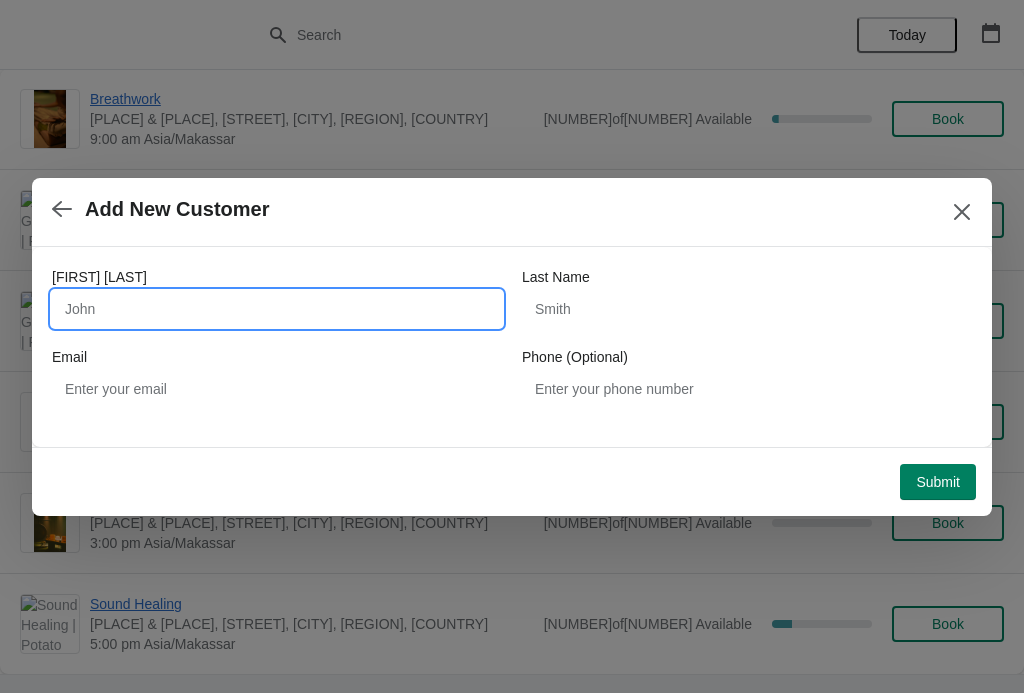 click on "[FIRST] [LAST]" at bounding box center [277, 309] 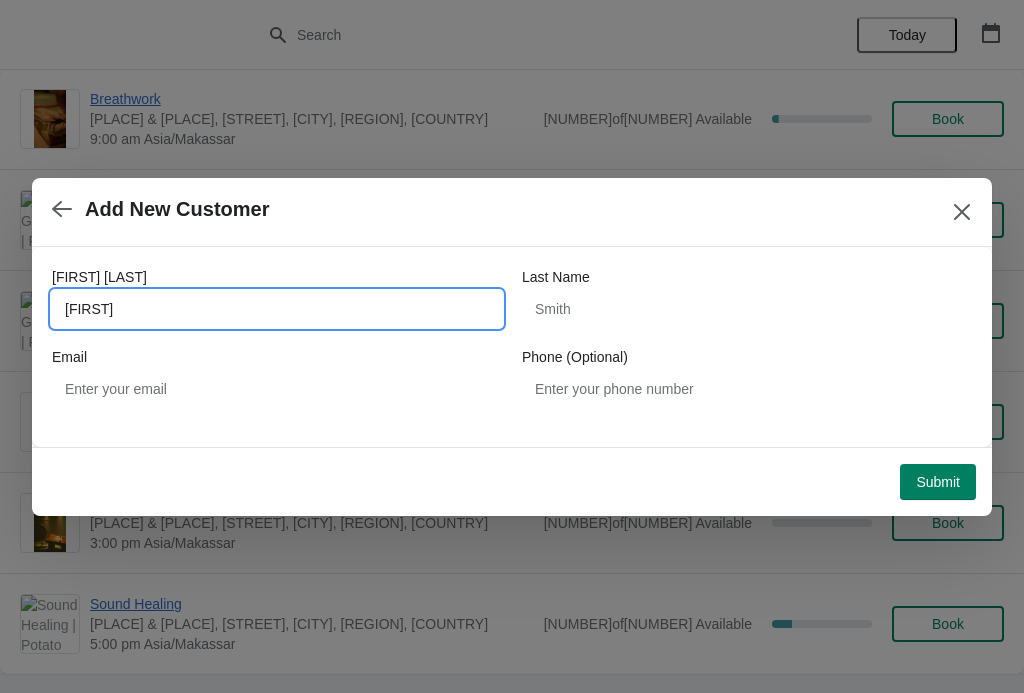 type on "[FIRST]" 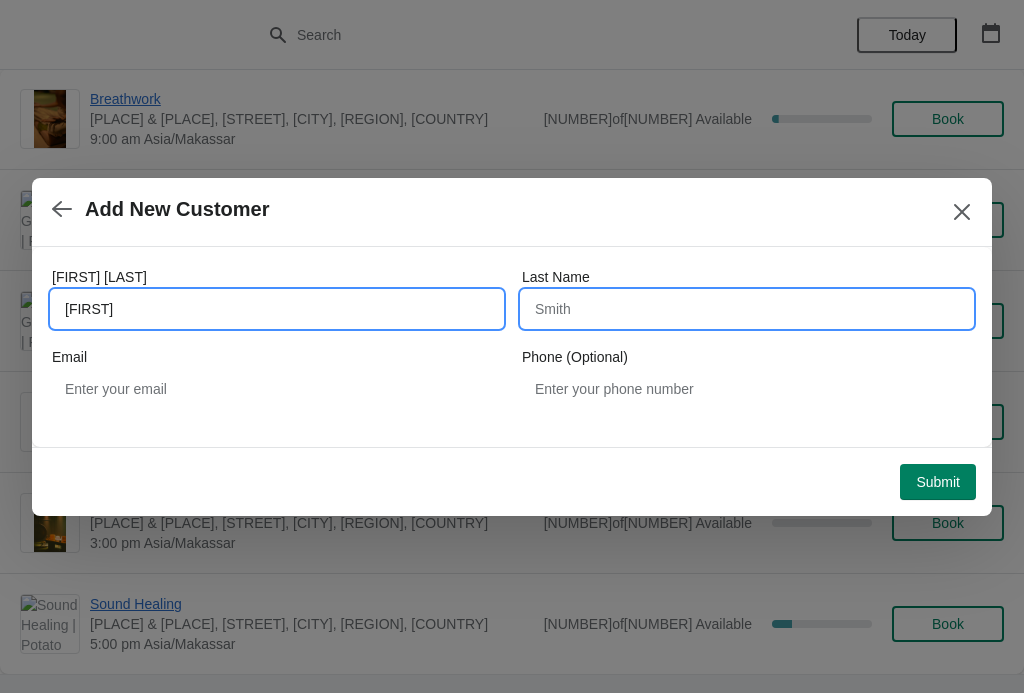 click on "Last Name" at bounding box center [747, 309] 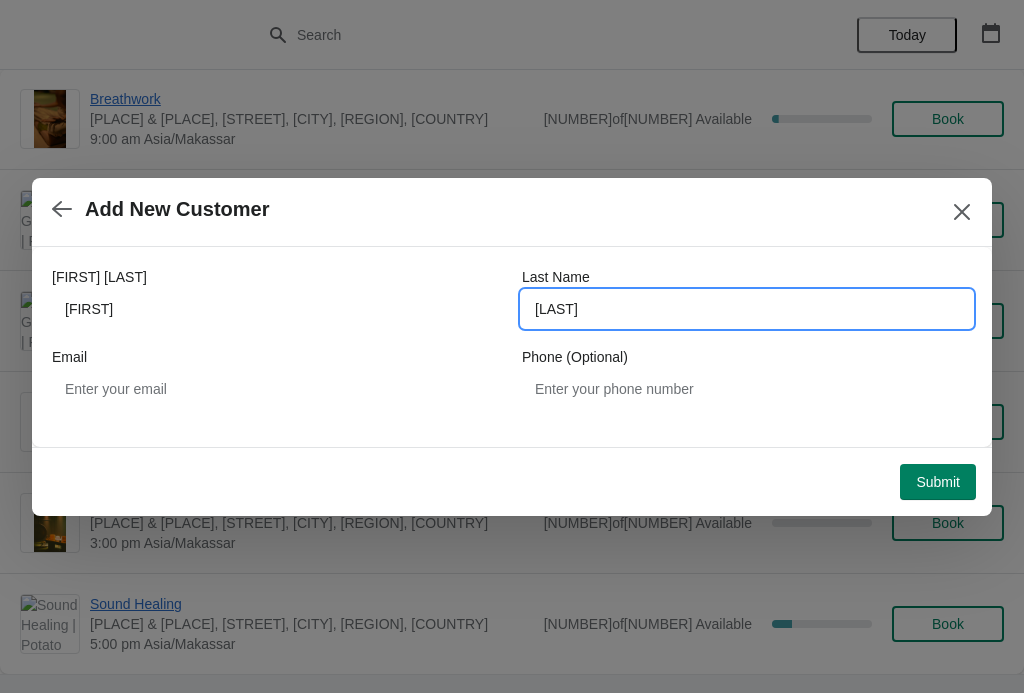type on "[LAST]" 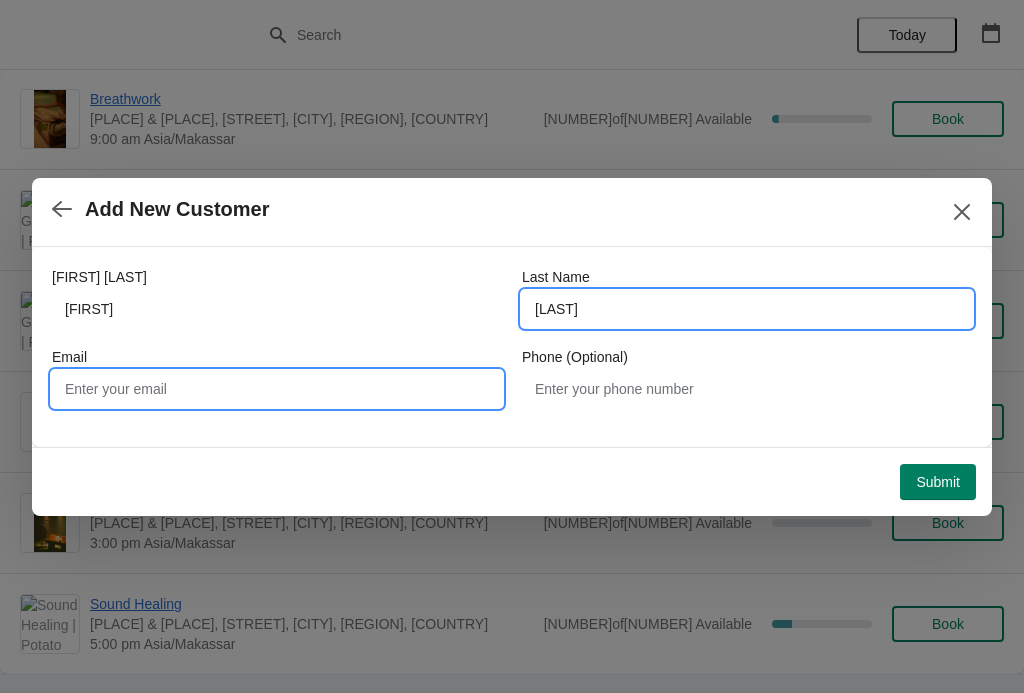 click on "Email" at bounding box center (277, 389) 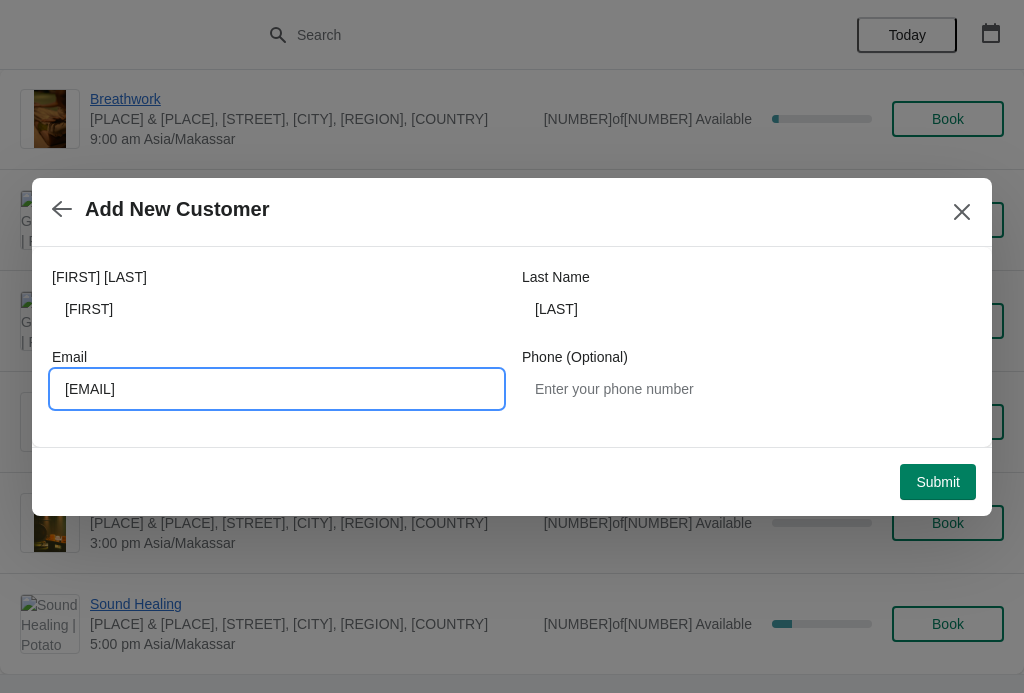 type on "[EMAIL]" 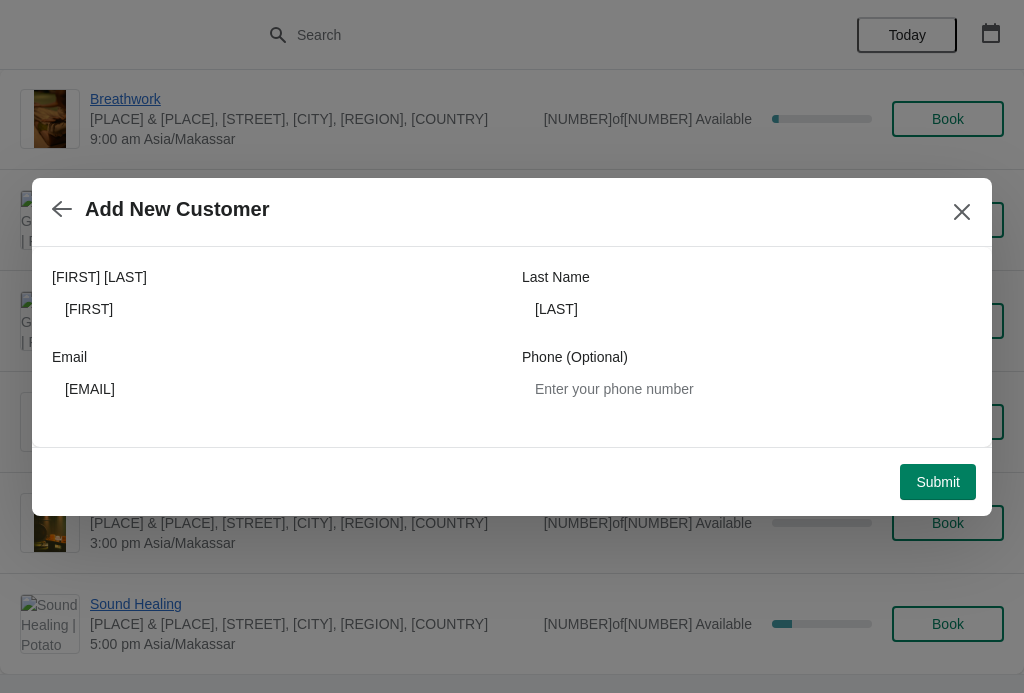 click on "Submit" at bounding box center [938, 482] 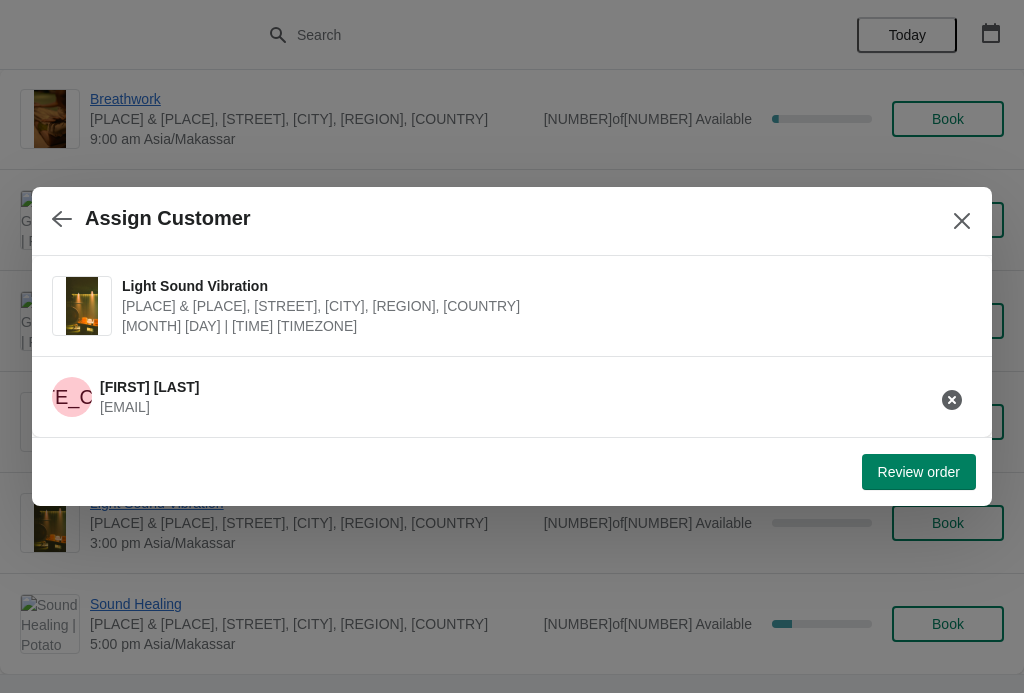 click on "Review order" at bounding box center [919, 472] 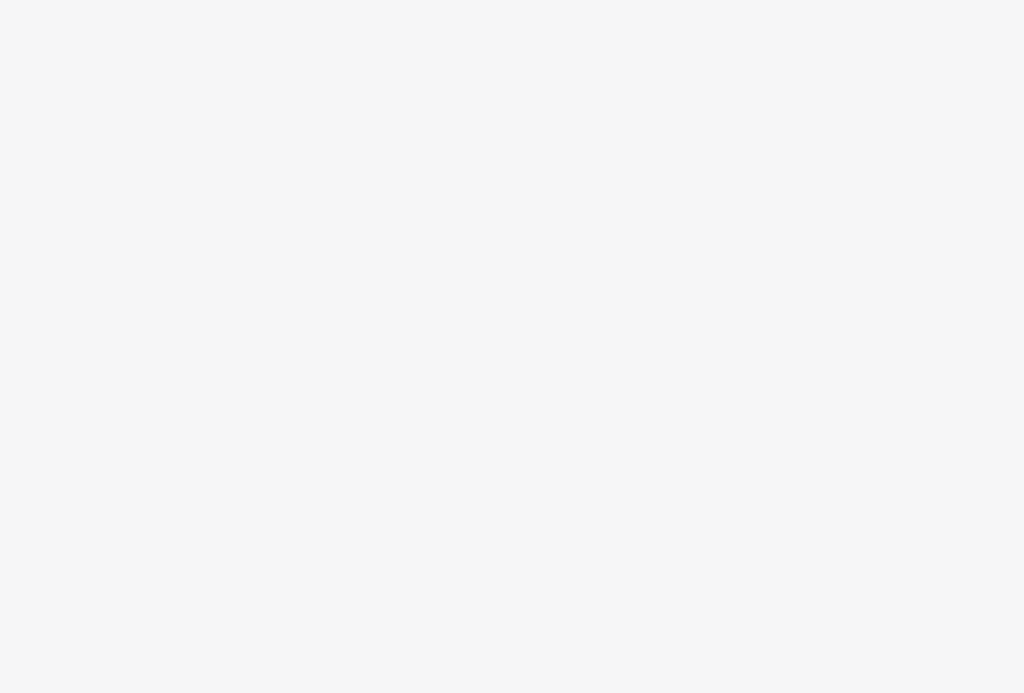 scroll, scrollTop: 0, scrollLeft: 0, axis: both 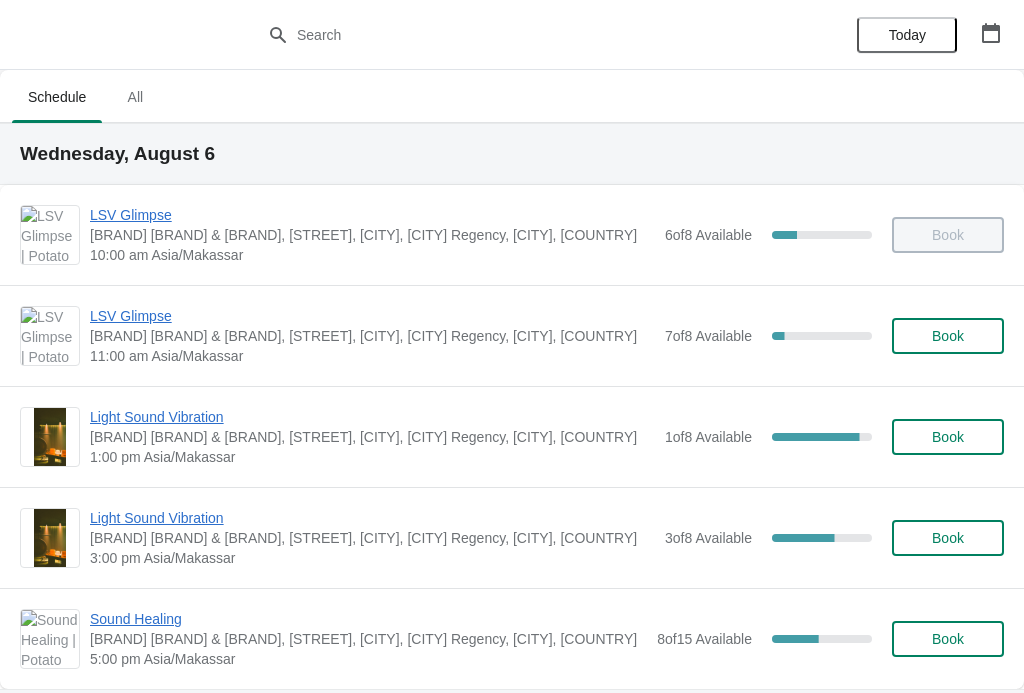 click on "LSV Glimpse" at bounding box center (372, 316) 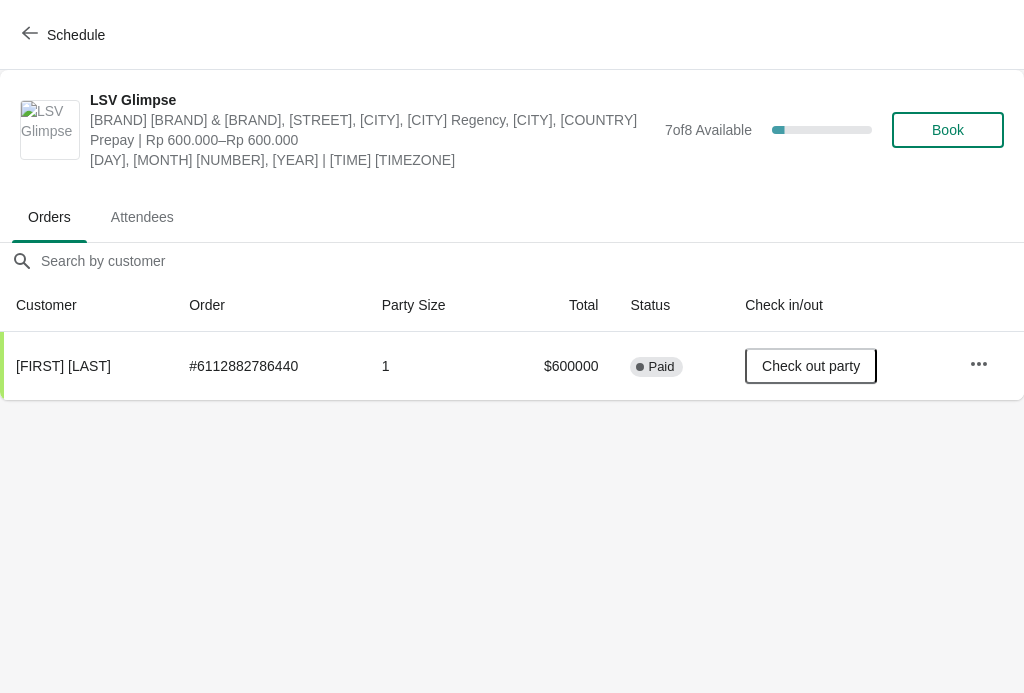 click at bounding box center [30, 34] 